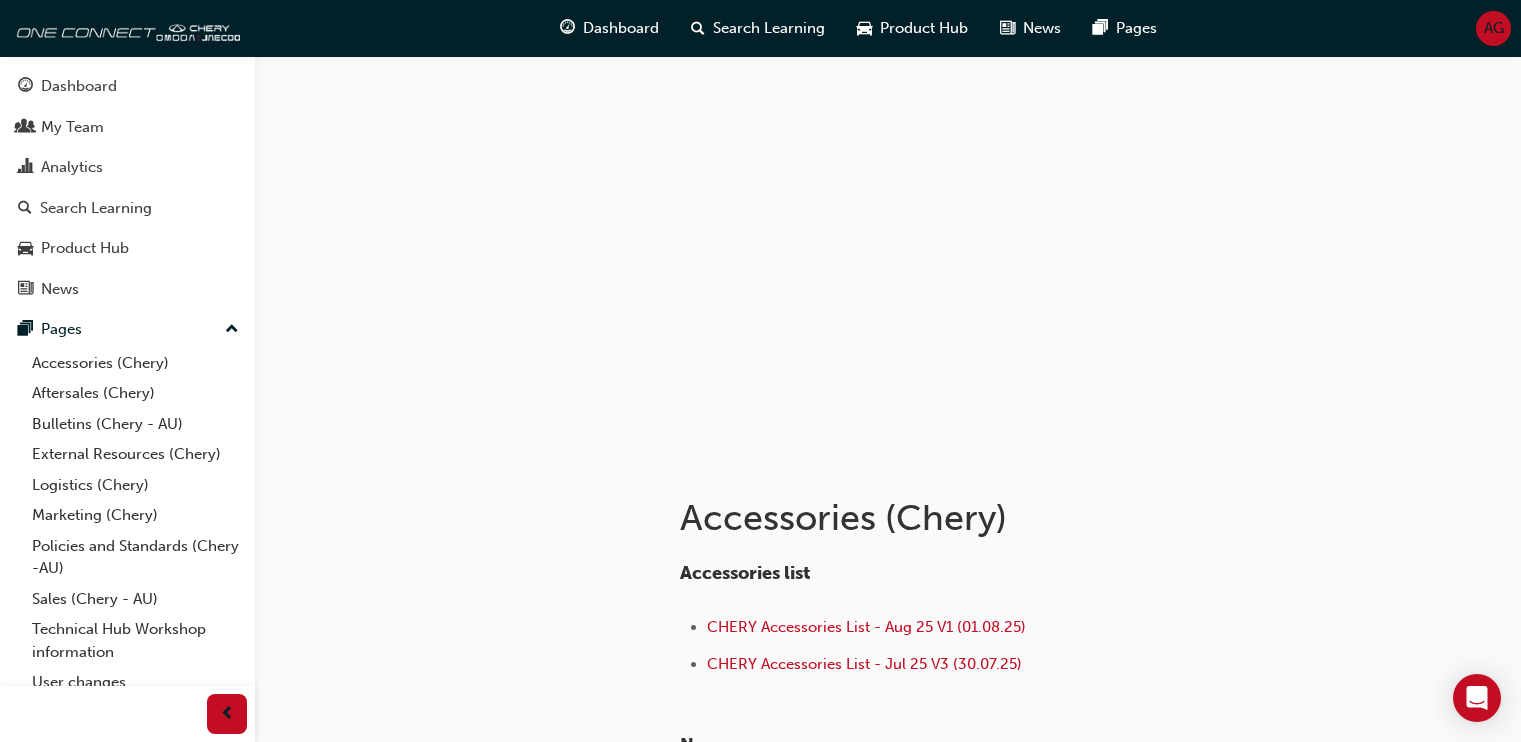 scroll, scrollTop: 0, scrollLeft: 0, axis: both 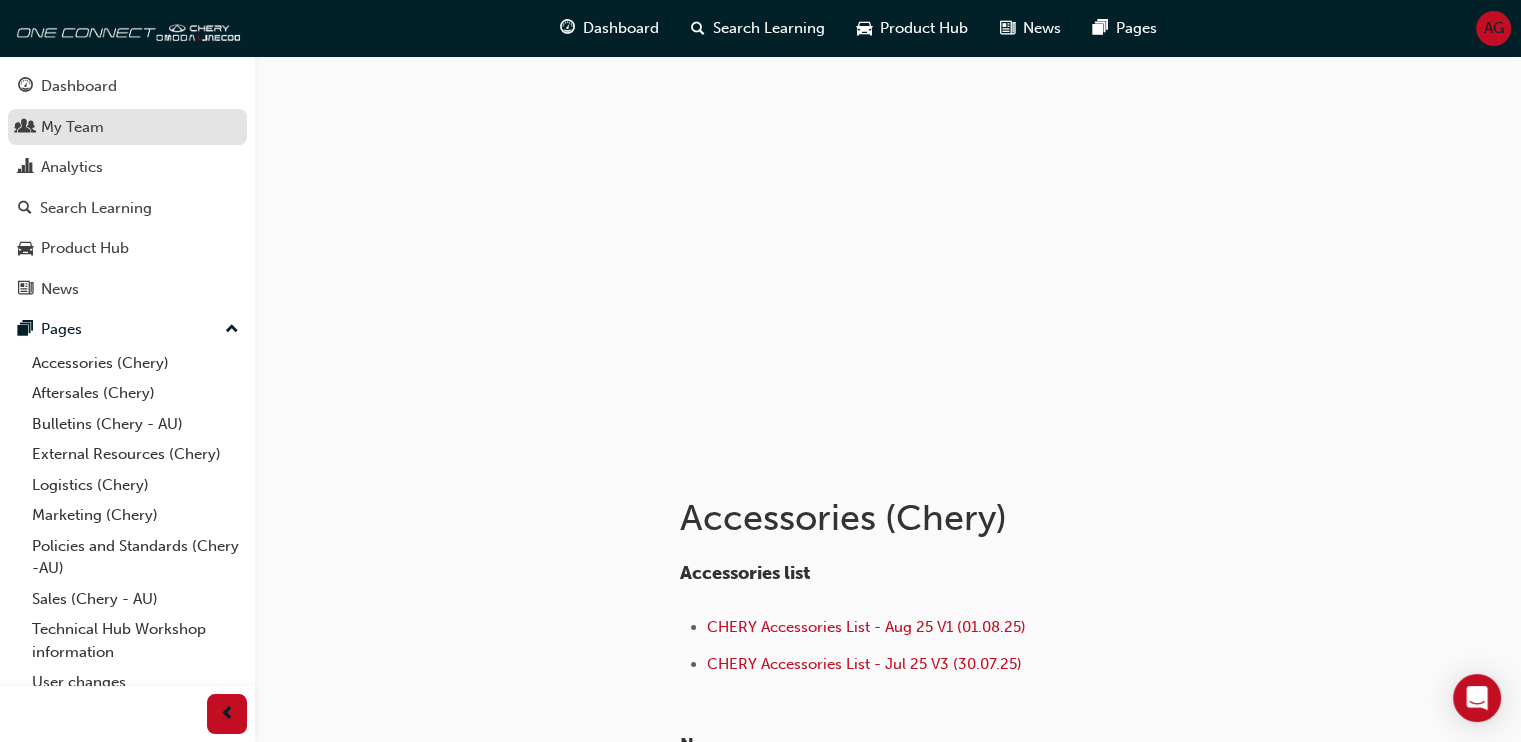 click on "My Team" at bounding box center [72, 127] 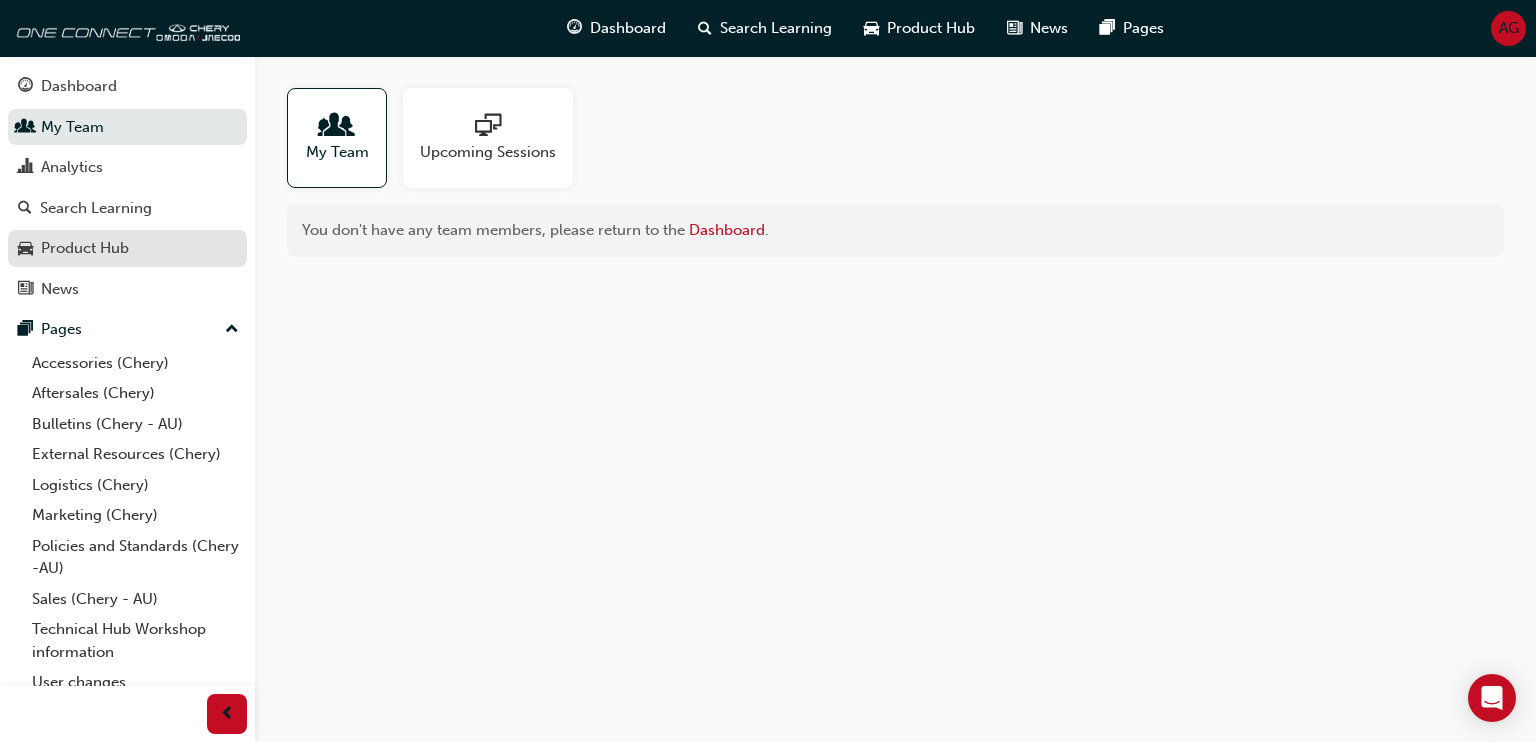 click on "Product Hub" at bounding box center [85, 248] 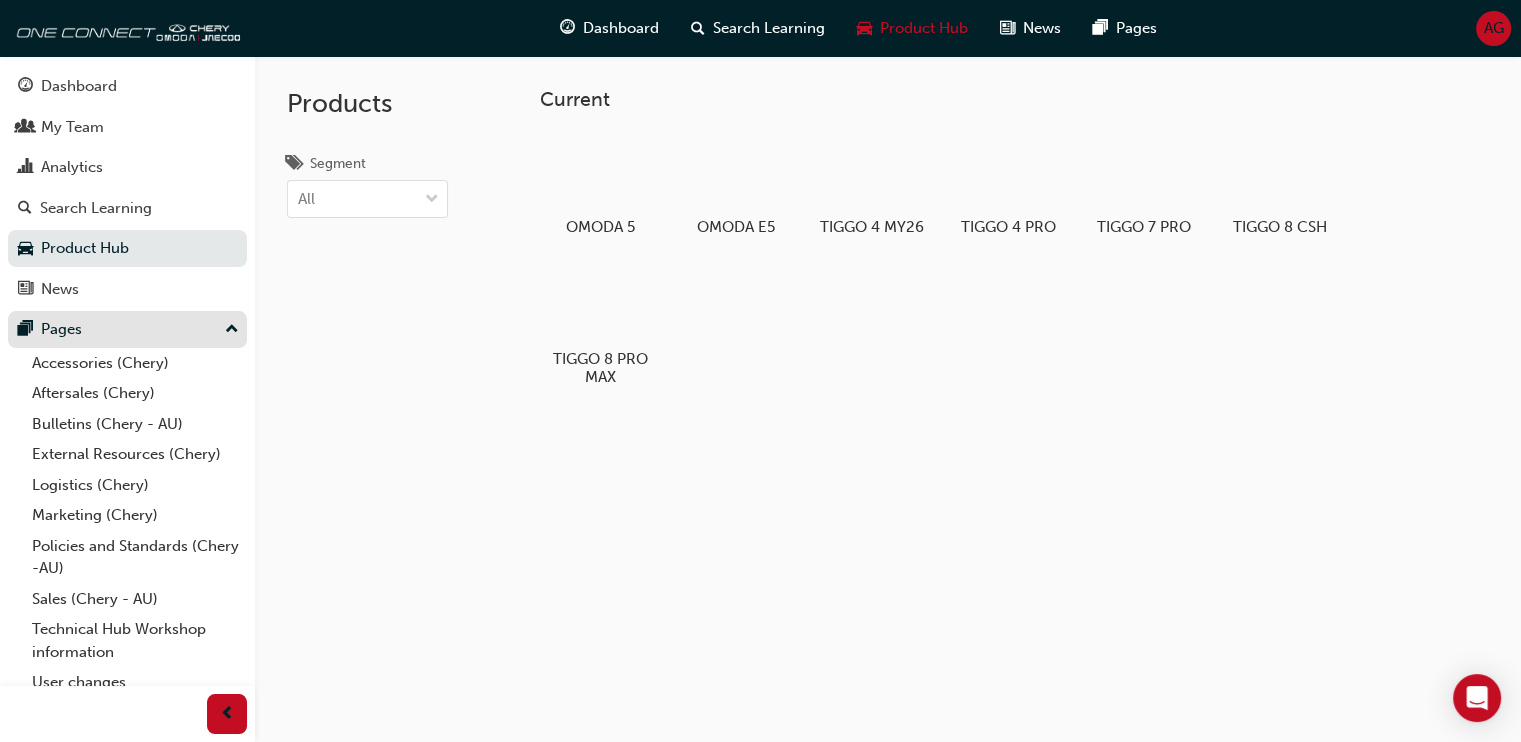 click on "Pages" at bounding box center (127, 329) 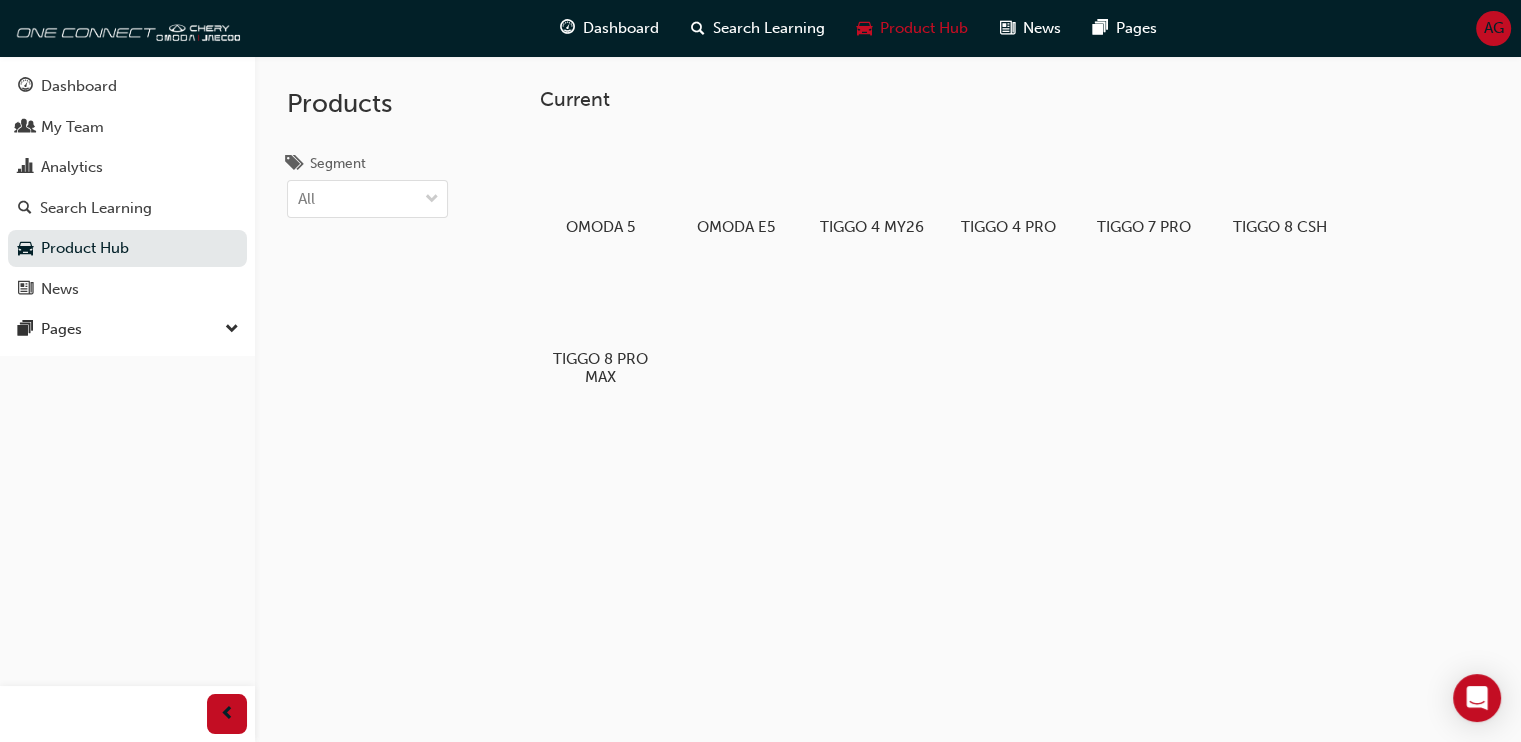 click on "AG" at bounding box center (1494, 28) 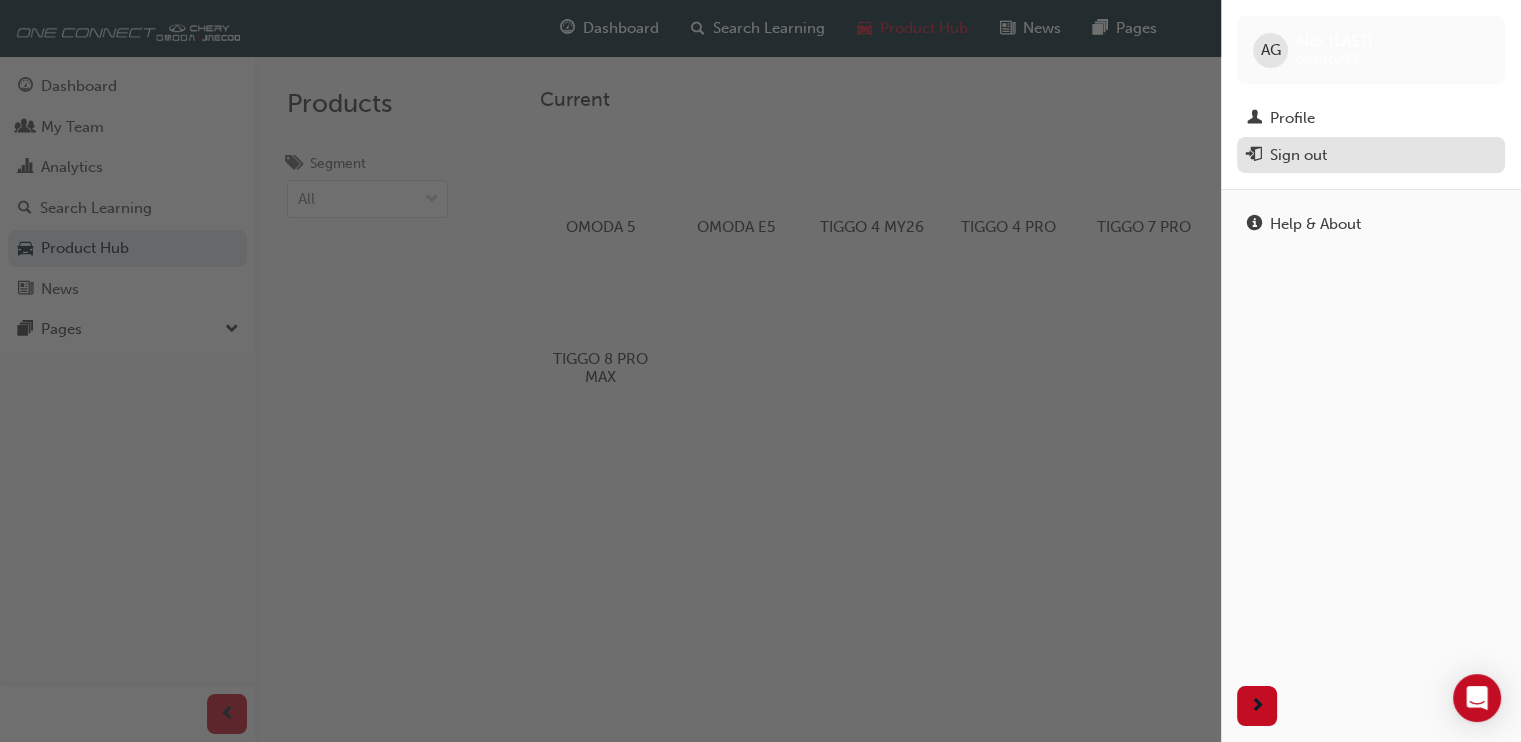 click on "Sign out" at bounding box center (1298, 155) 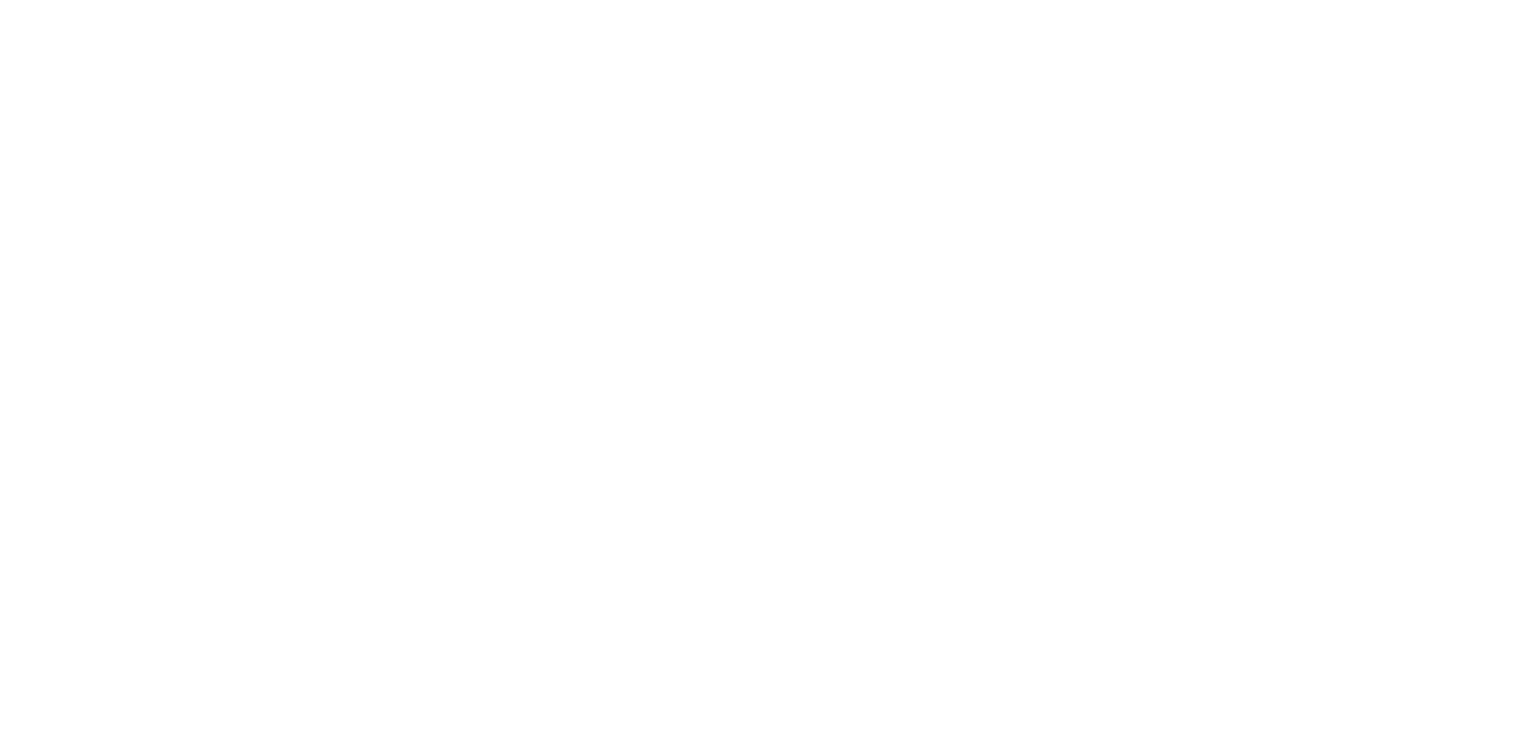 scroll, scrollTop: 0, scrollLeft: 0, axis: both 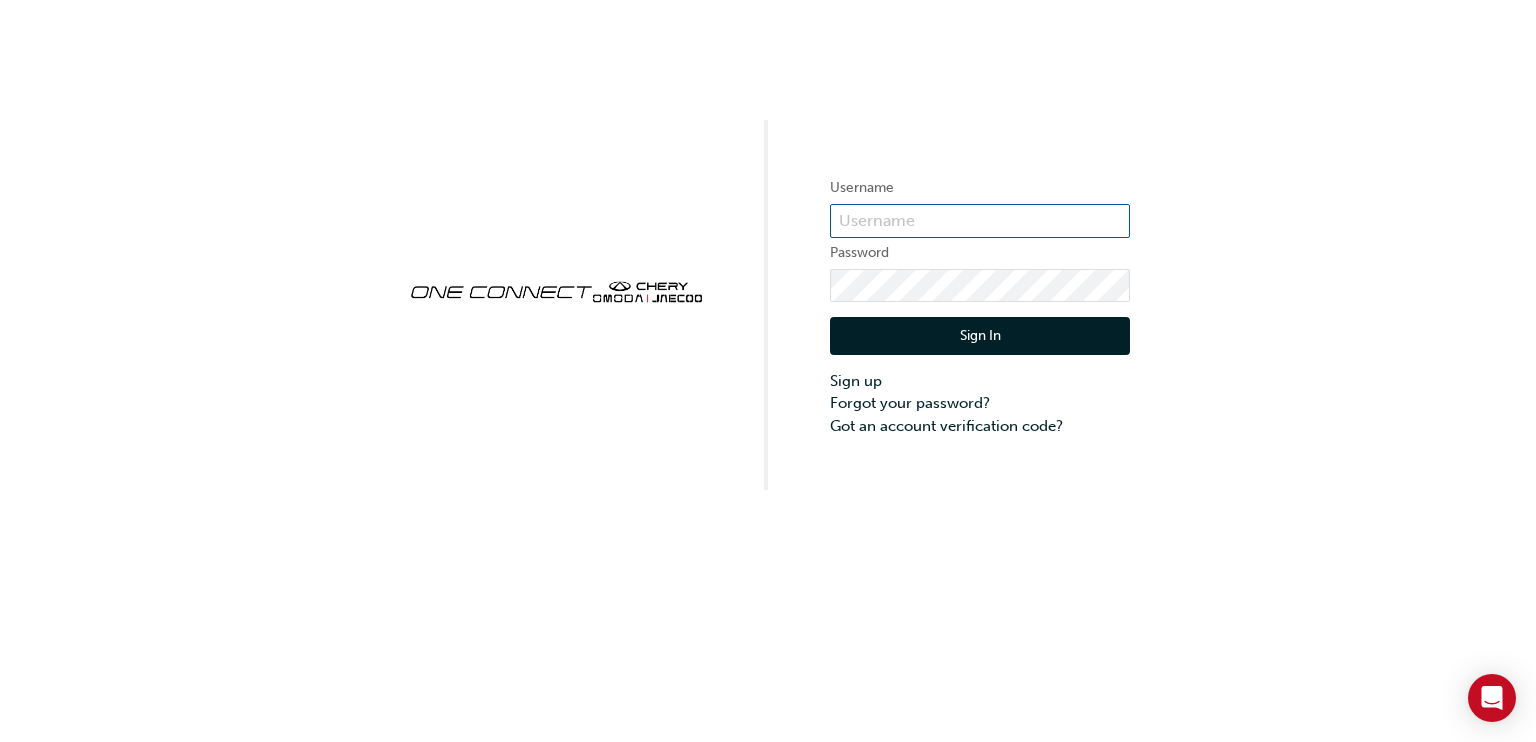type on "ONE00255" 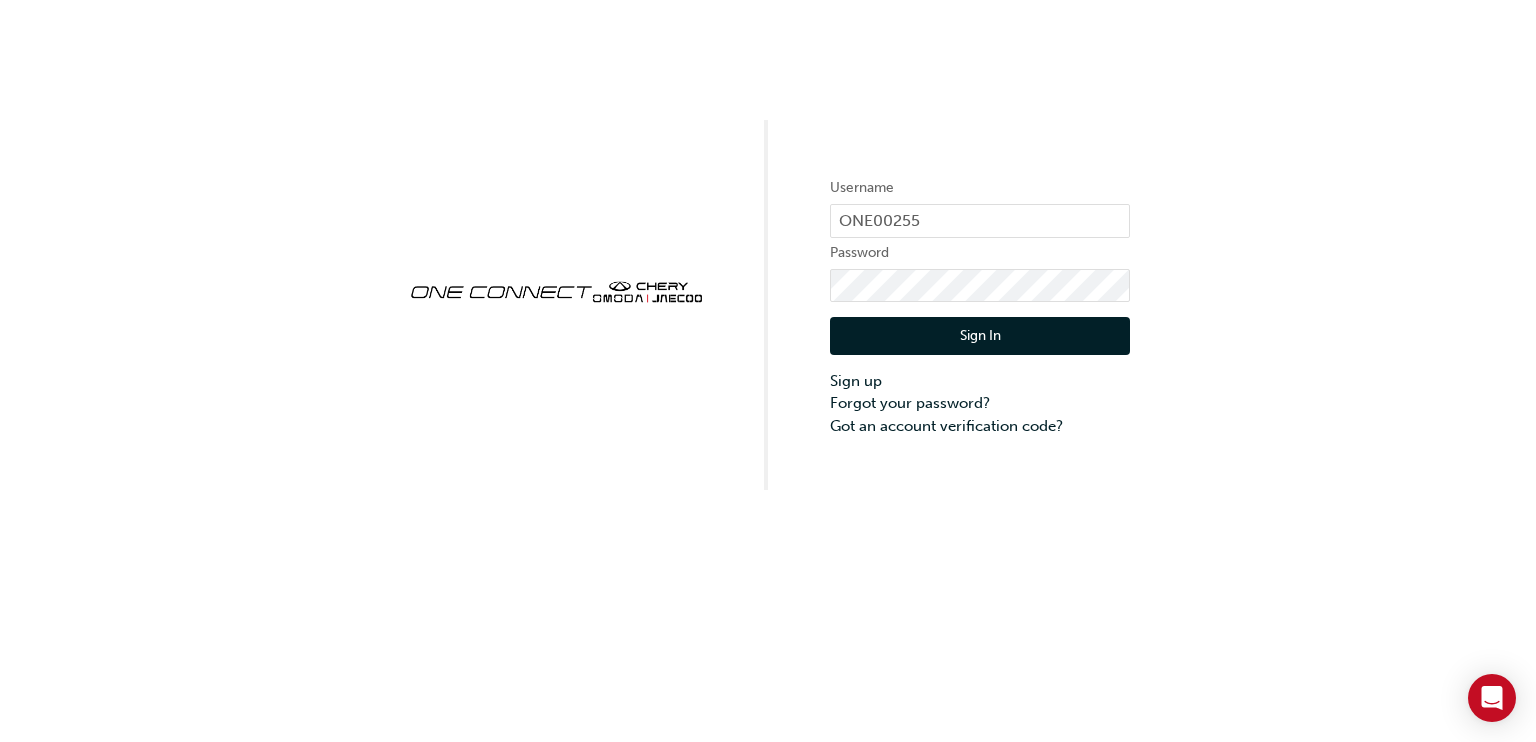 click on "Sign In" at bounding box center (980, 336) 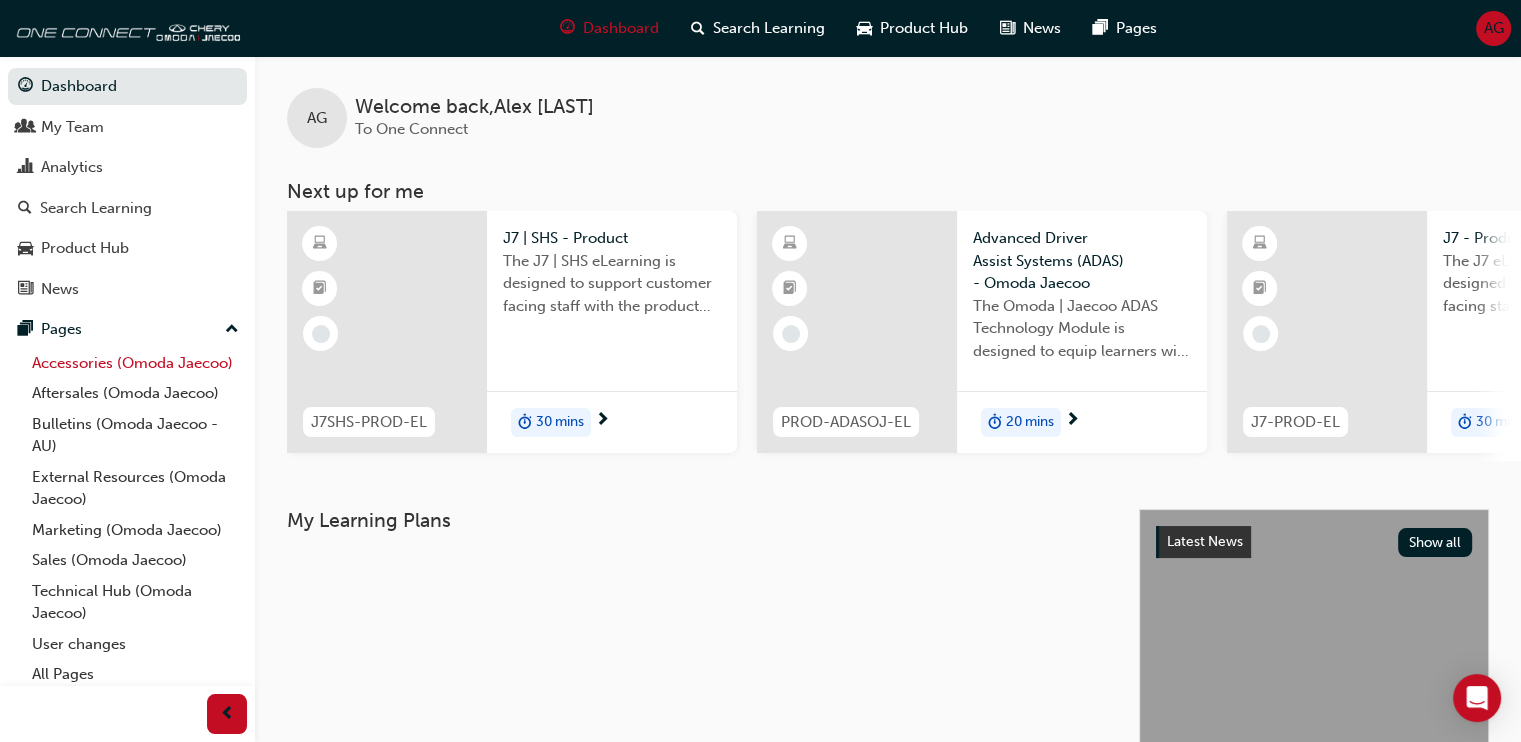 click on "Accessories (Omoda Jaecoo)" at bounding box center (135, 363) 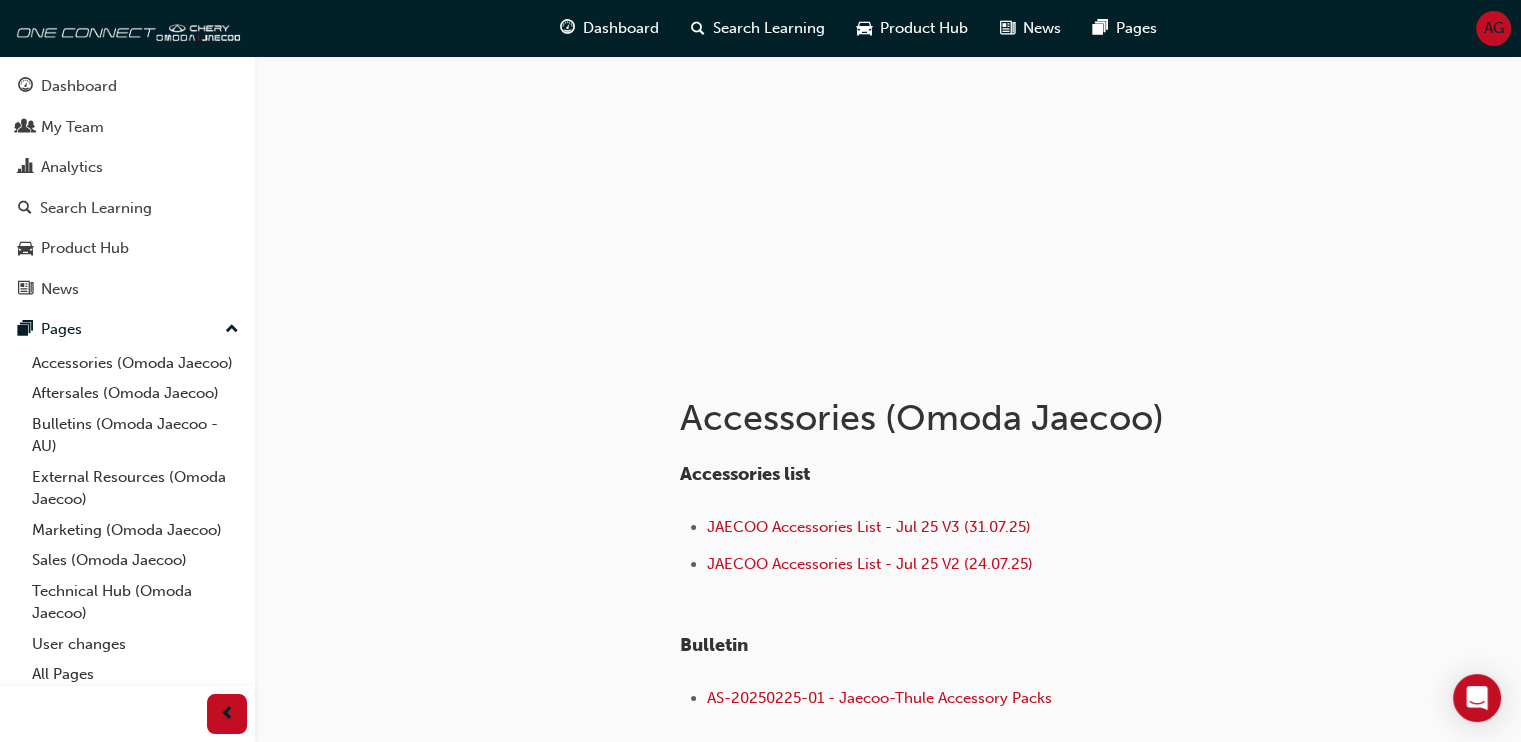 scroll, scrollTop: 200, scrollLeft: 0, axis: vertical 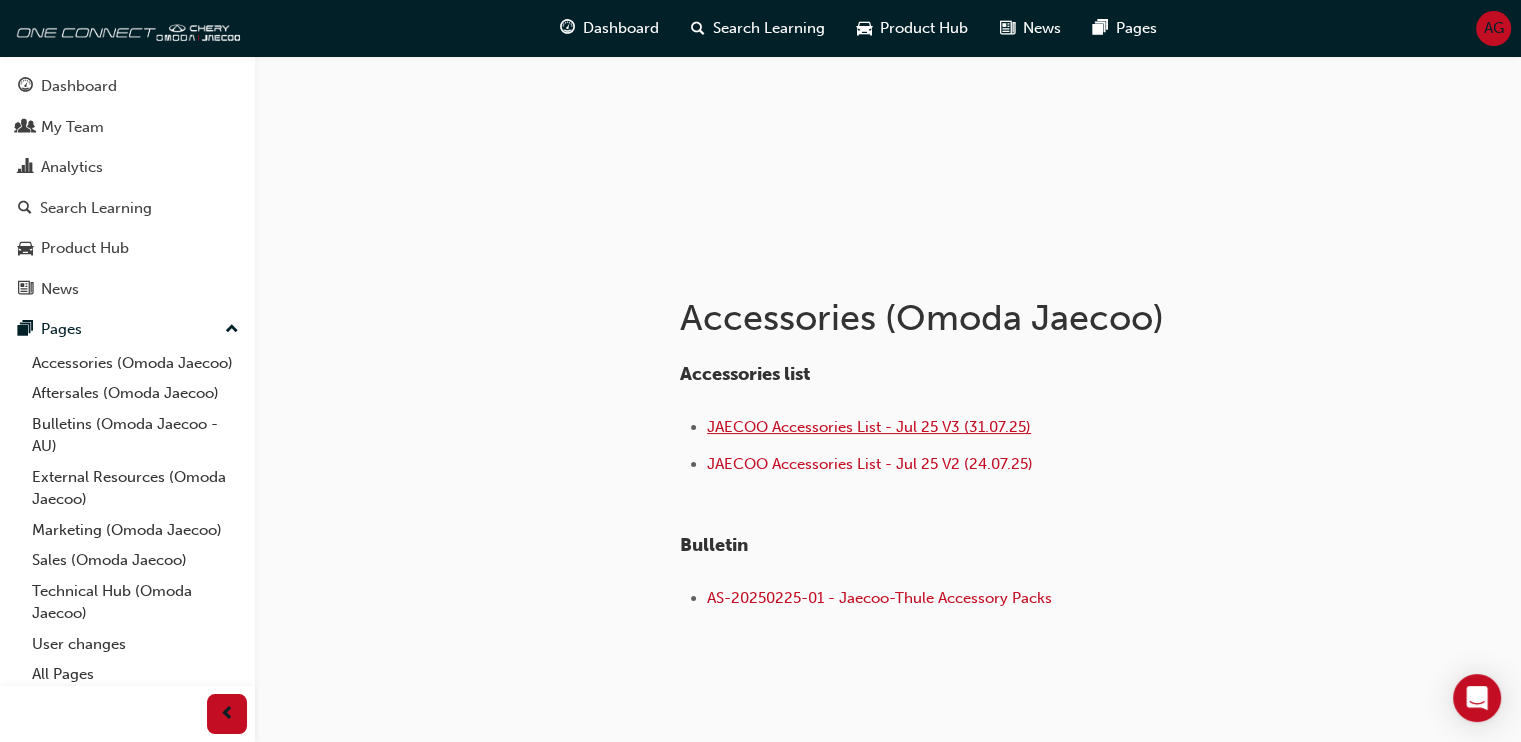 click on "JAECOO Accessories List - Jul 25 V3 (31.07.25)" at bounding box center [869, 427] 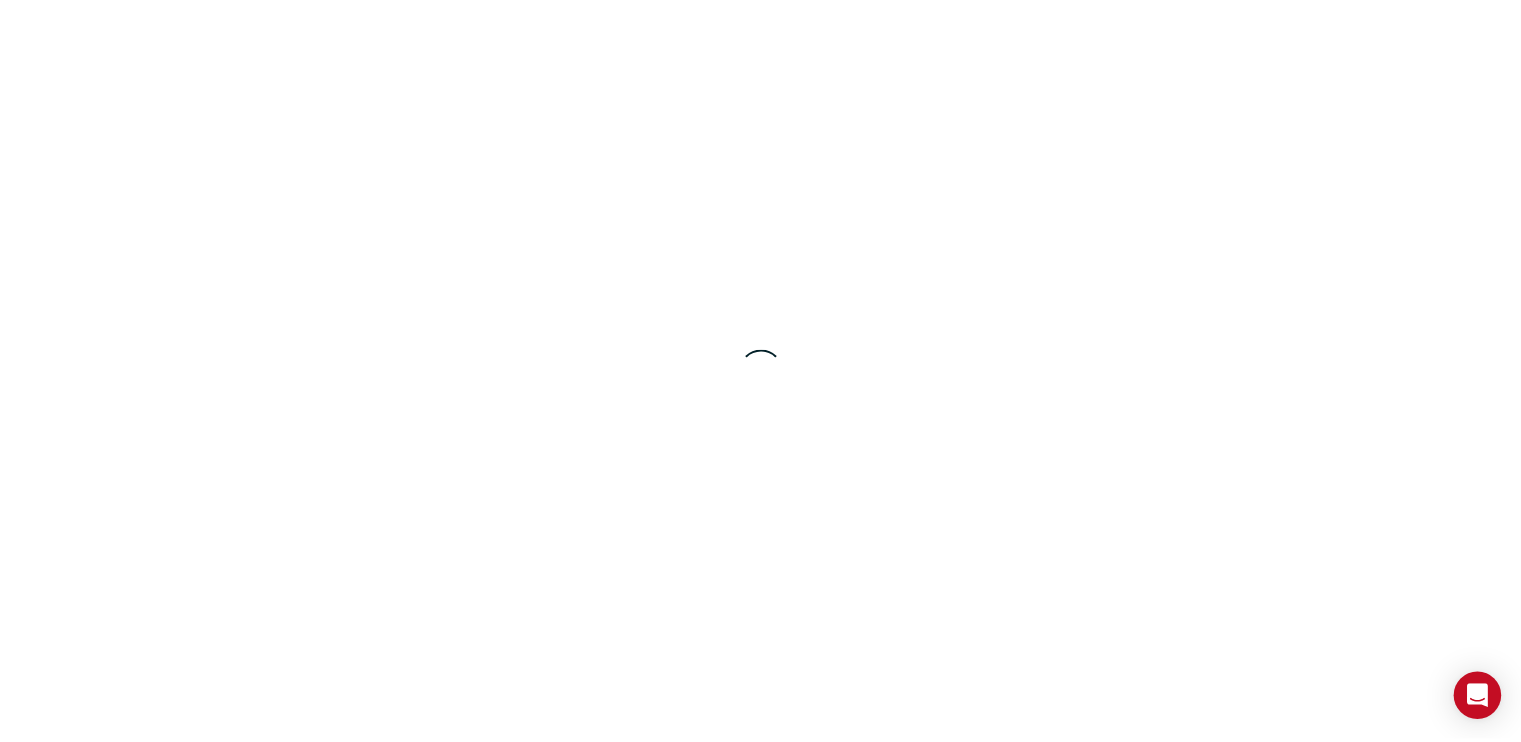 scroll, scrollTop: 0, scrollLeft: 0, axis: both 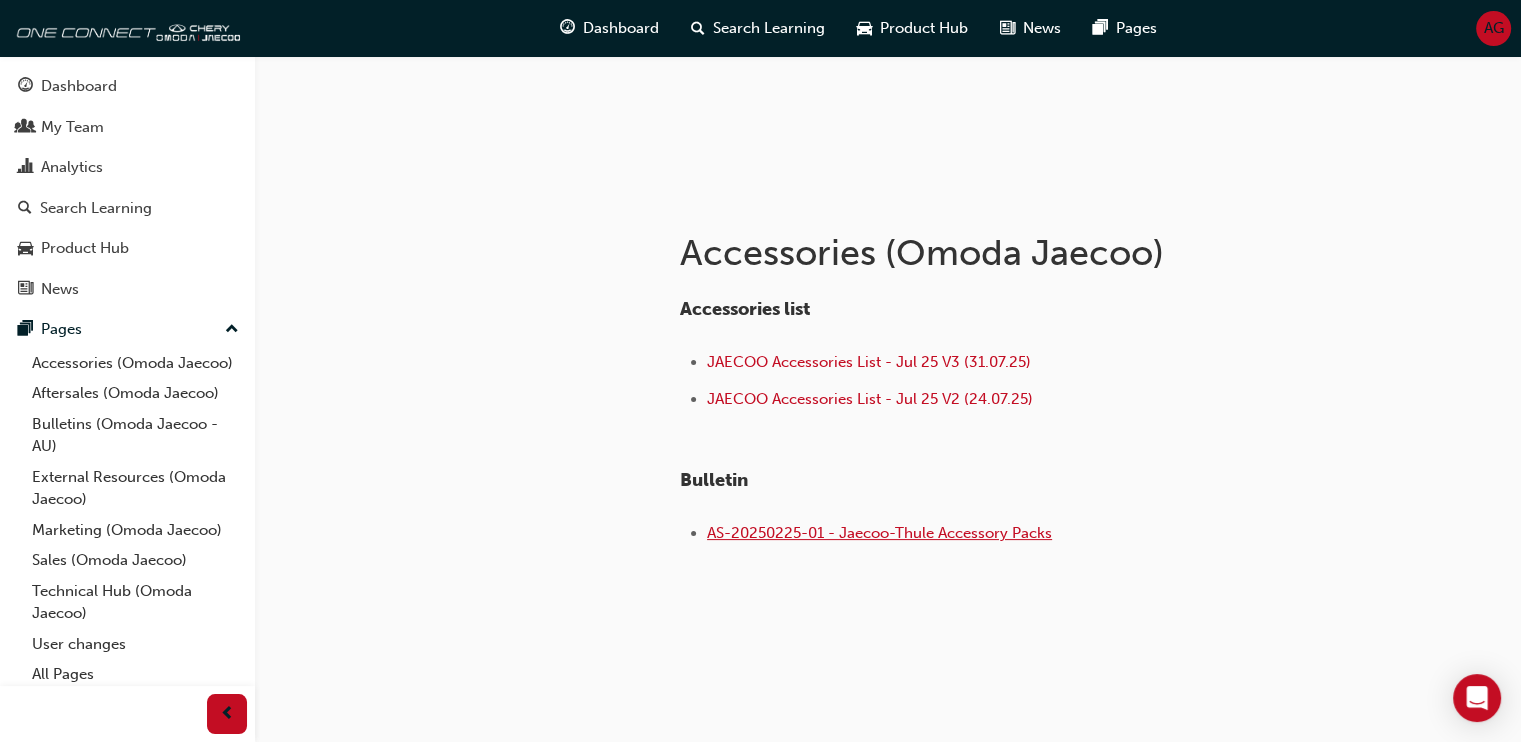click on "AS-20250225-01 - Jaecoo-Thule Accessory Packs" at bounding box center (879, 533) 